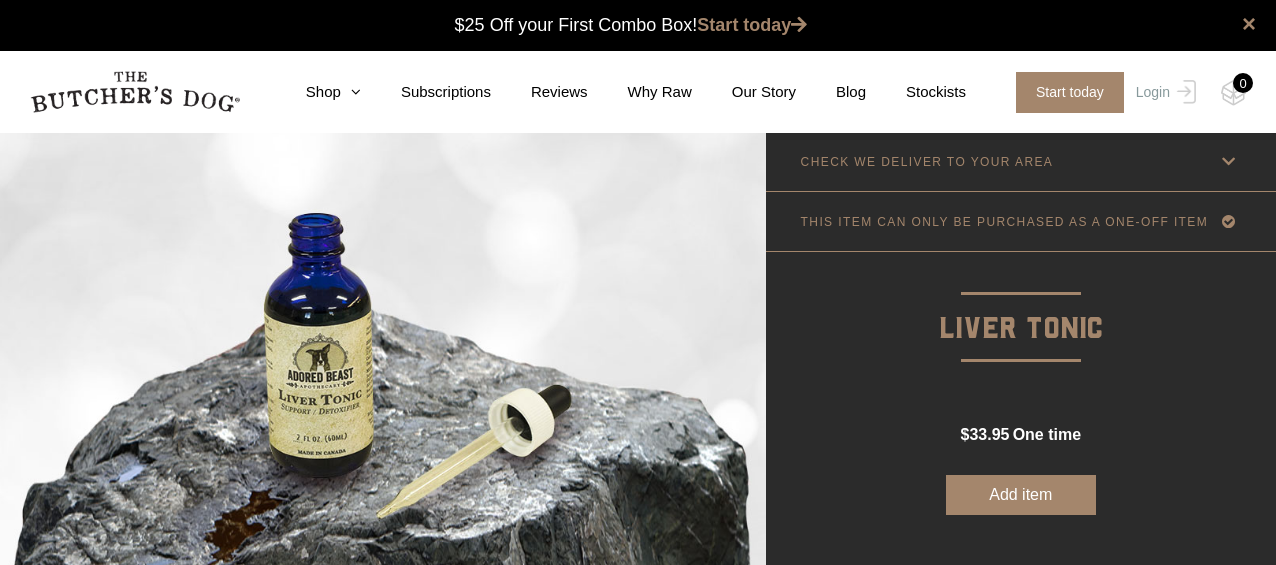 scroll, scrollTop: 0, scrollLeft: 0, axis: both 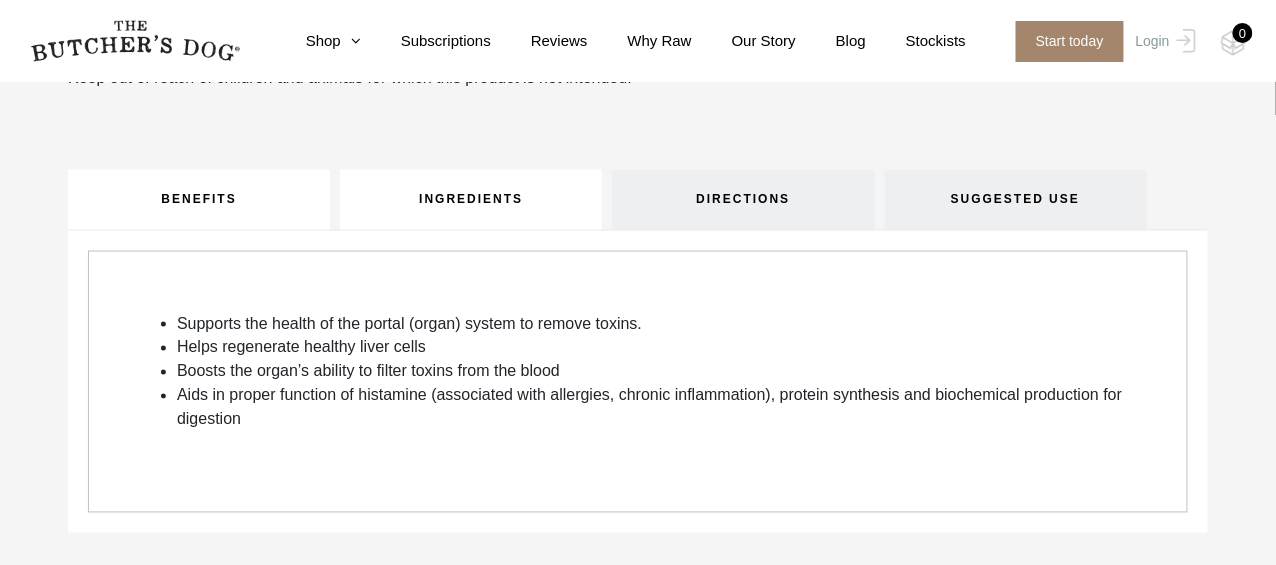click on "INGREDIENTS" at bounding box center (471, 200) 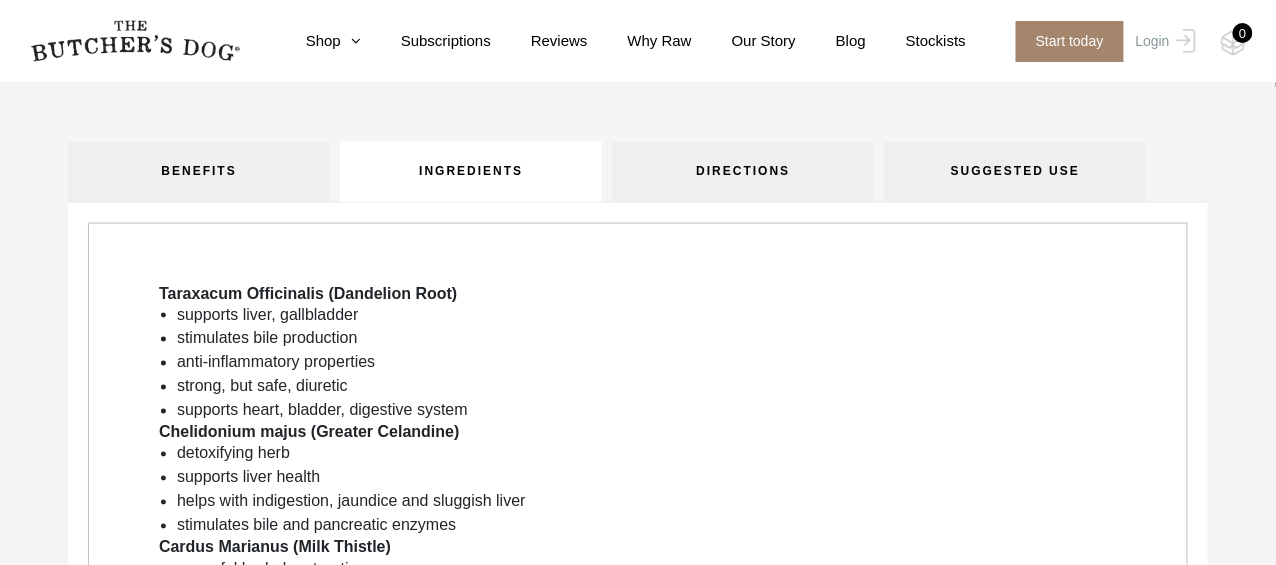 scroll, scrollTop: 475, scrollLeft: 0, axis: vertical 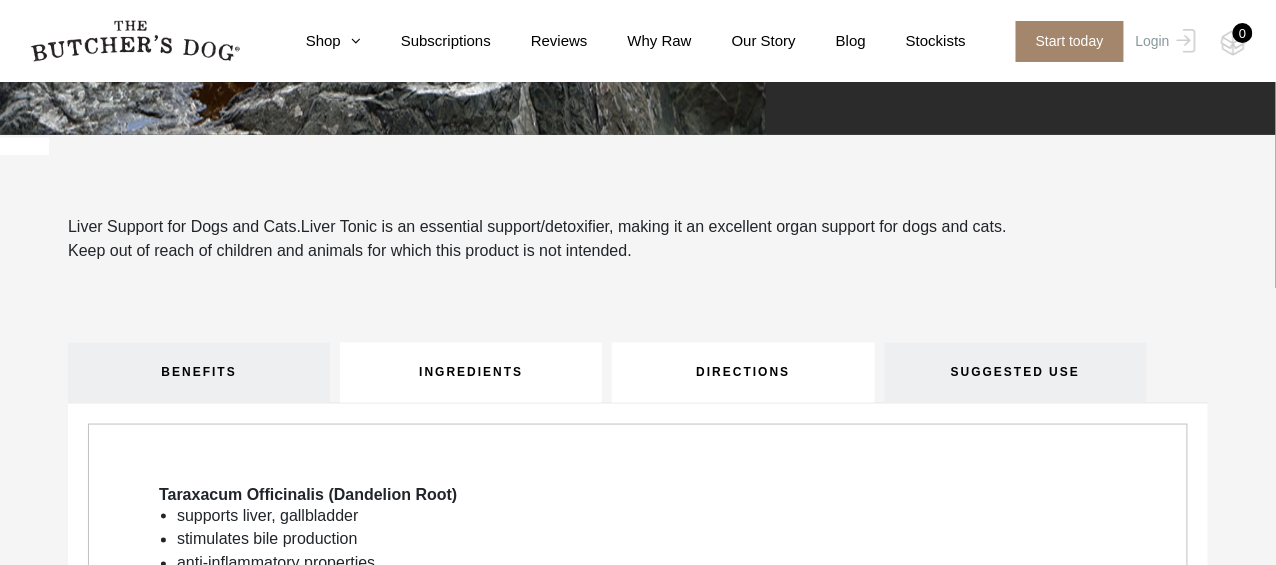click on "DIRECTIONS" at bounding box center (743, 373) 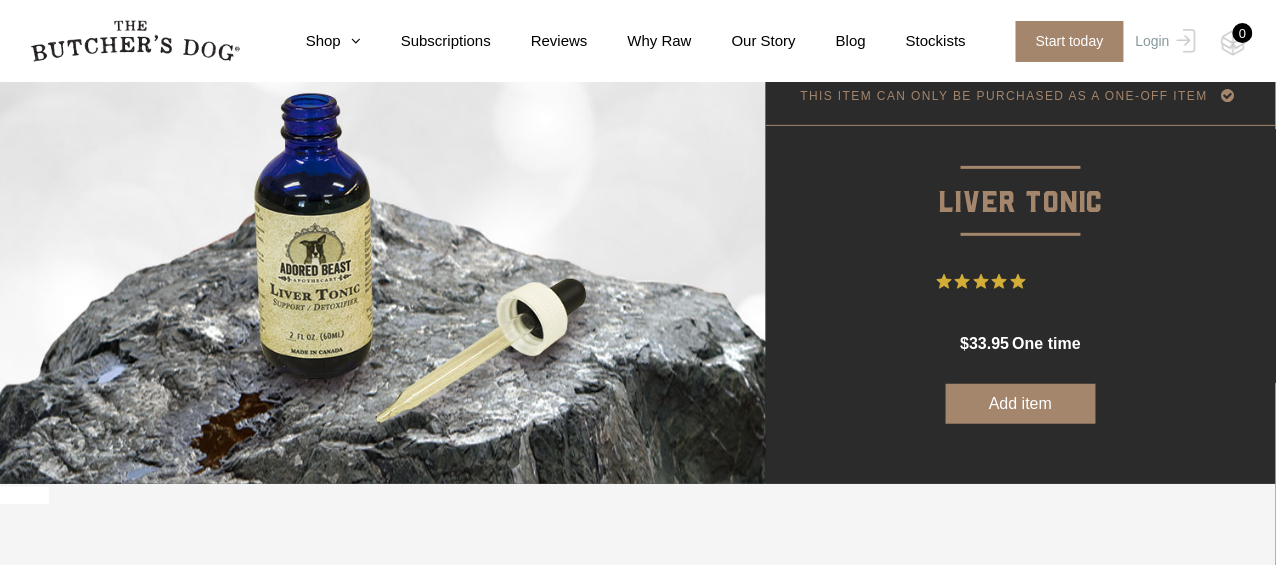 scroll, scrollTop: 0, scrollLeft: 0, axis: both 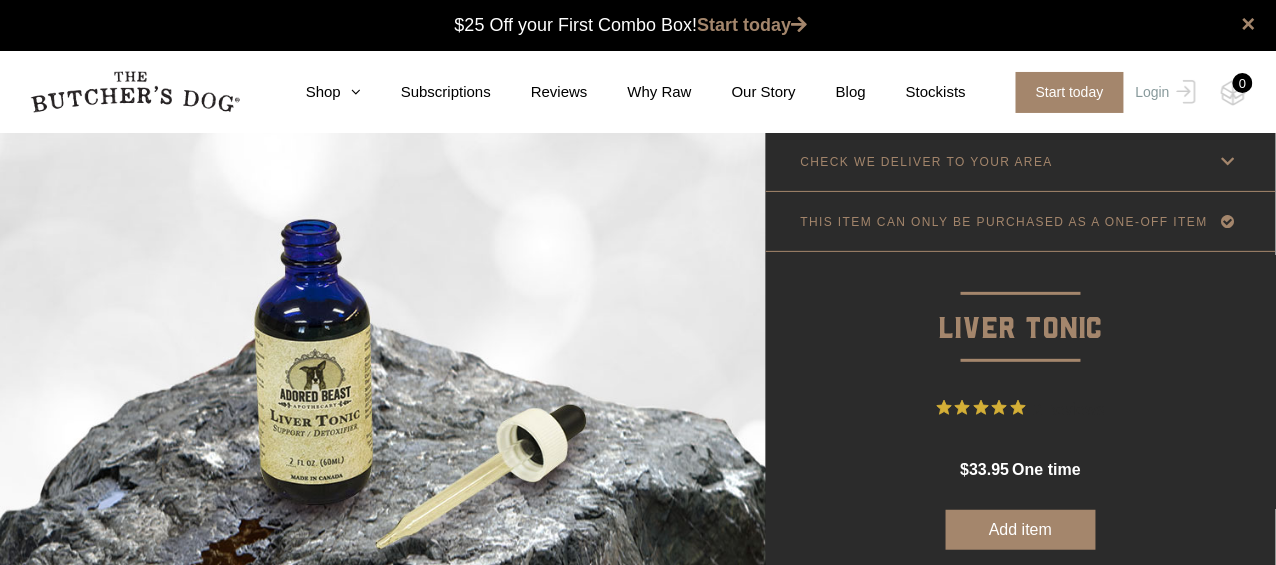 click on "2 Reviews" at bounding box center [1069, 408] 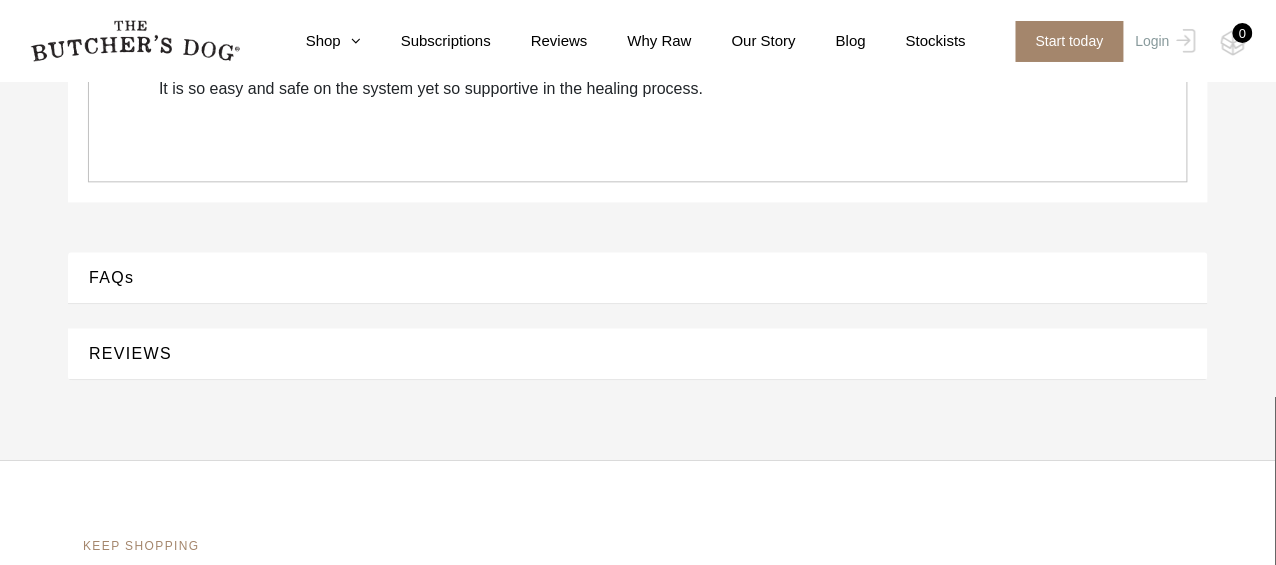 scroll, scrollTop: 1196, scrollLeft: 0, axis: vertical 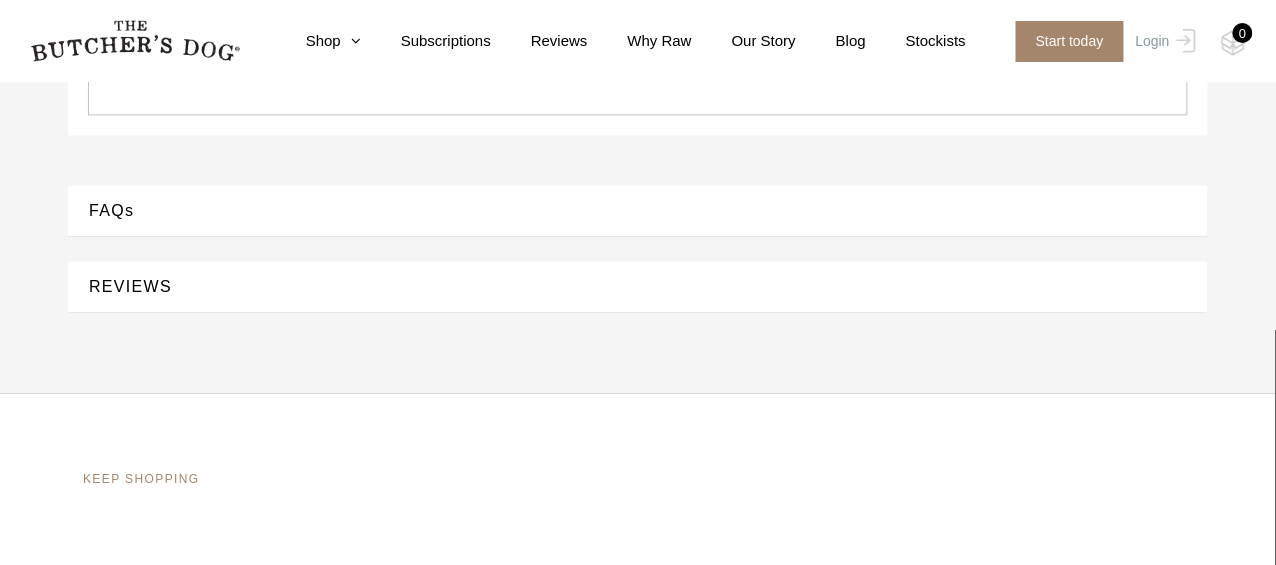 click on "KEEP SHOPPING" at bounding box center [638, 762] 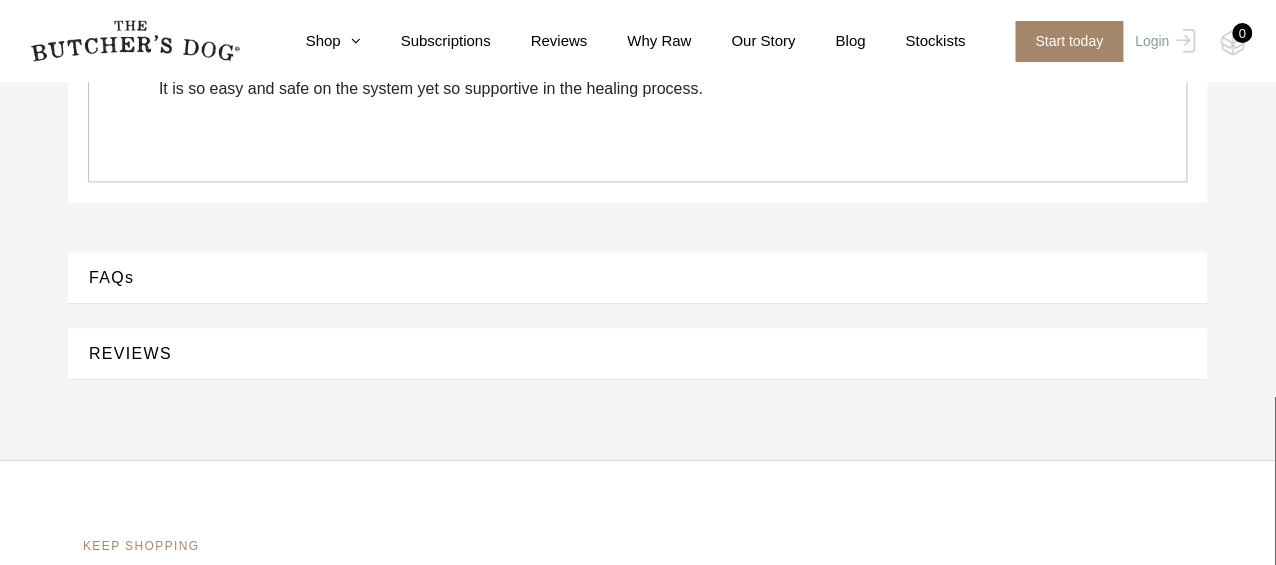 scroll, scrollTop: 1124, scrollLeft: 0, axis: vertical 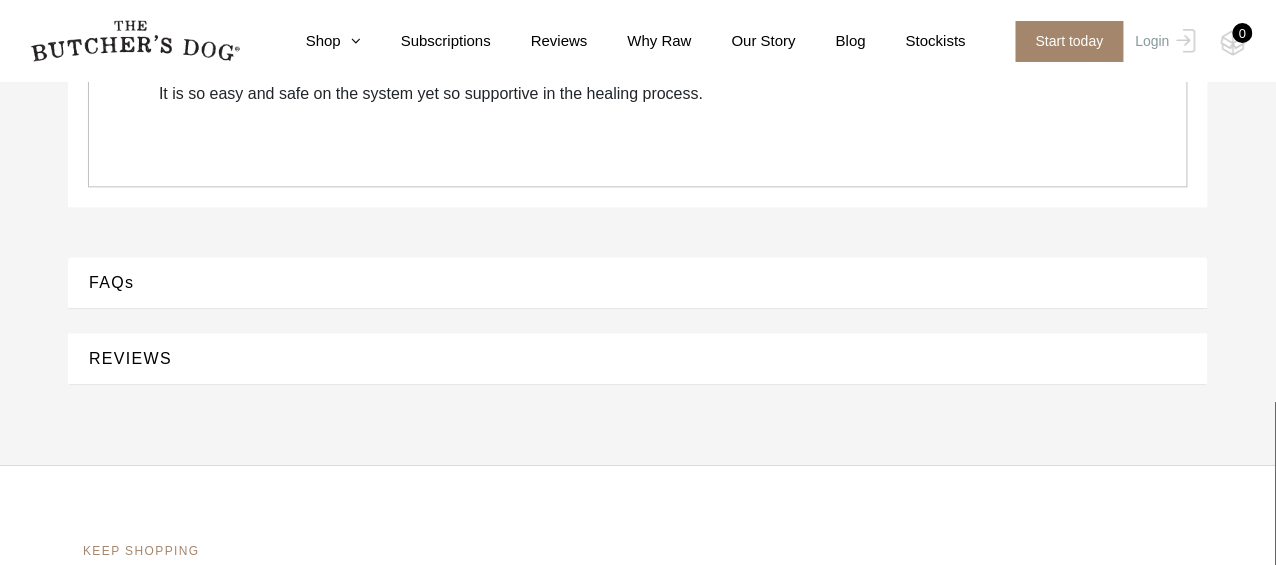click on "REVIEWS" at bounding box center [638, 358] 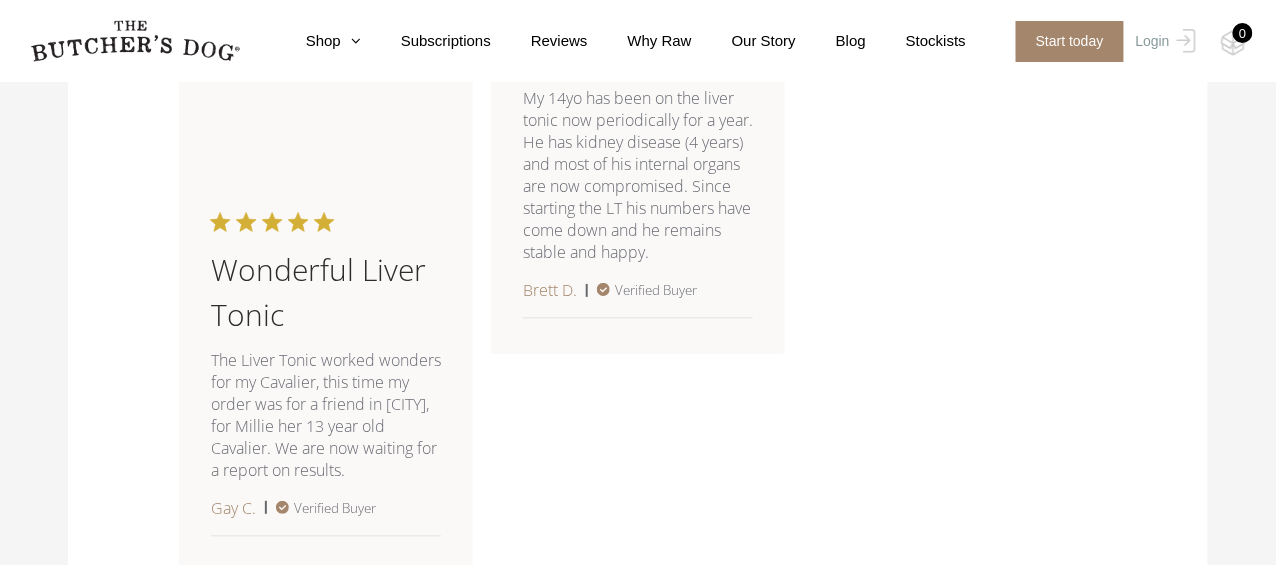 scroll, scrollTop: 1899, scrollLeft: 0, axis: vertical 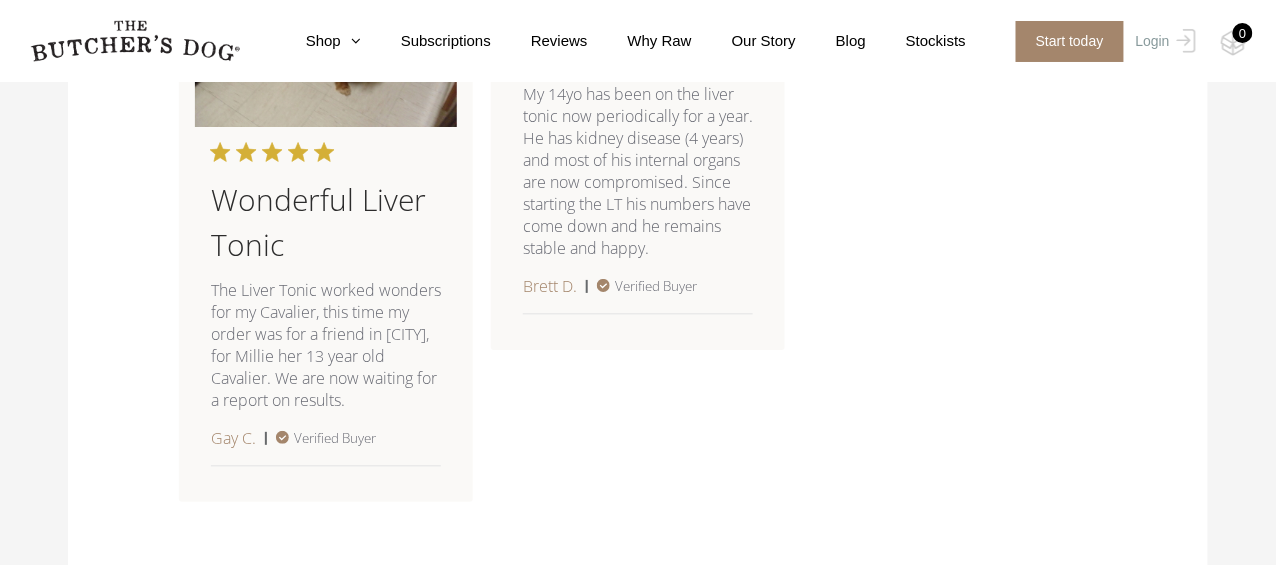 click on "Wonderful Liver Tonic The Liver Tonic worked wonders for my Cavalier, this time
my order was for a friend in Coffs Harbour, for Millie her
13 year old Cavalier. We are now waiting for a report on
results. Gay C. Verified Buyer excellent product My 14yo has been on the liver tonic now periodically for a year. He has kidney disease (4 years) and most of his internal organs are now compromised. Since starting the LT his numbers have come down and he remains stable and happy. Brett D. Verified Buyer" at bounding box center [638, 228] 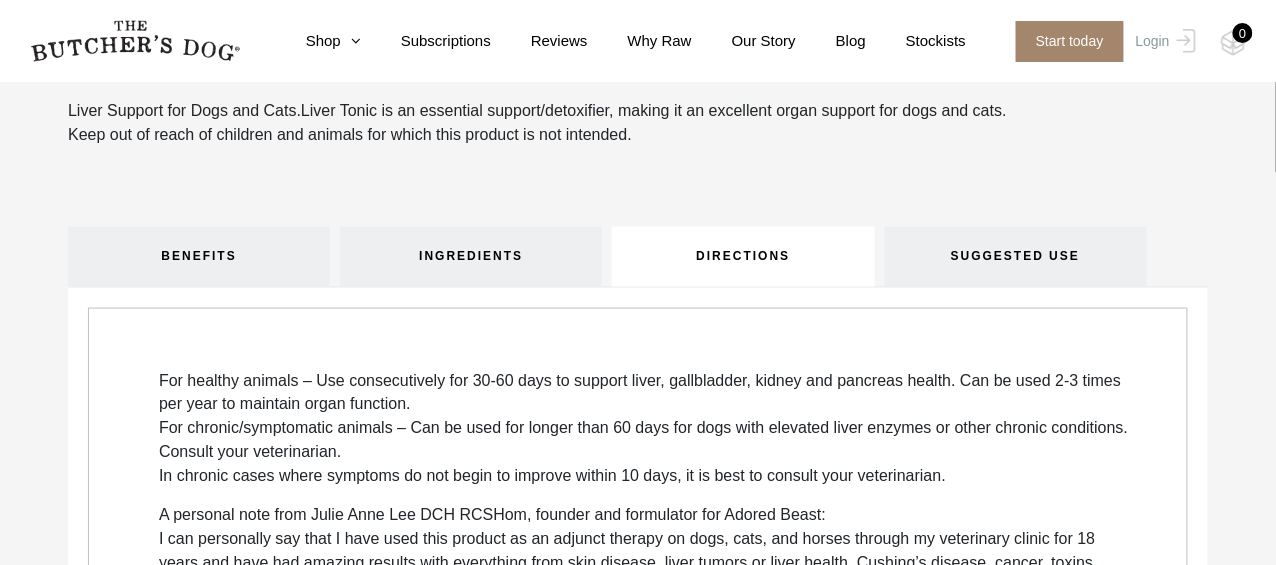 scroll, scrollTop: 610, scrollLeft: 0, axis: vertical 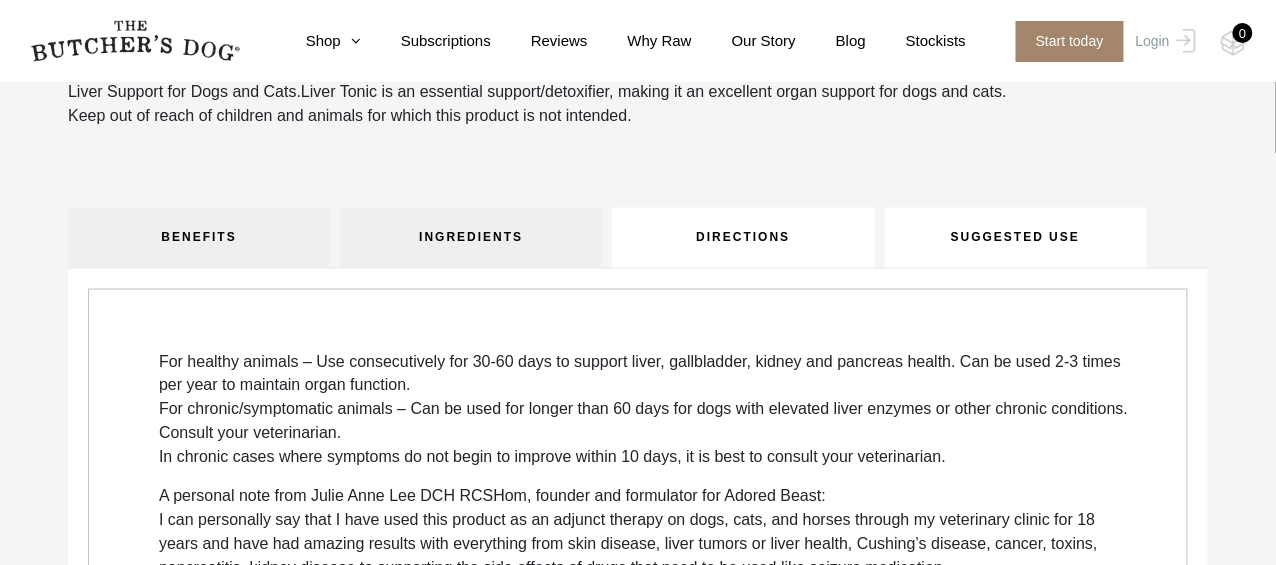 click on "SUGGESTED USE" at bounding box center [1016, 238] 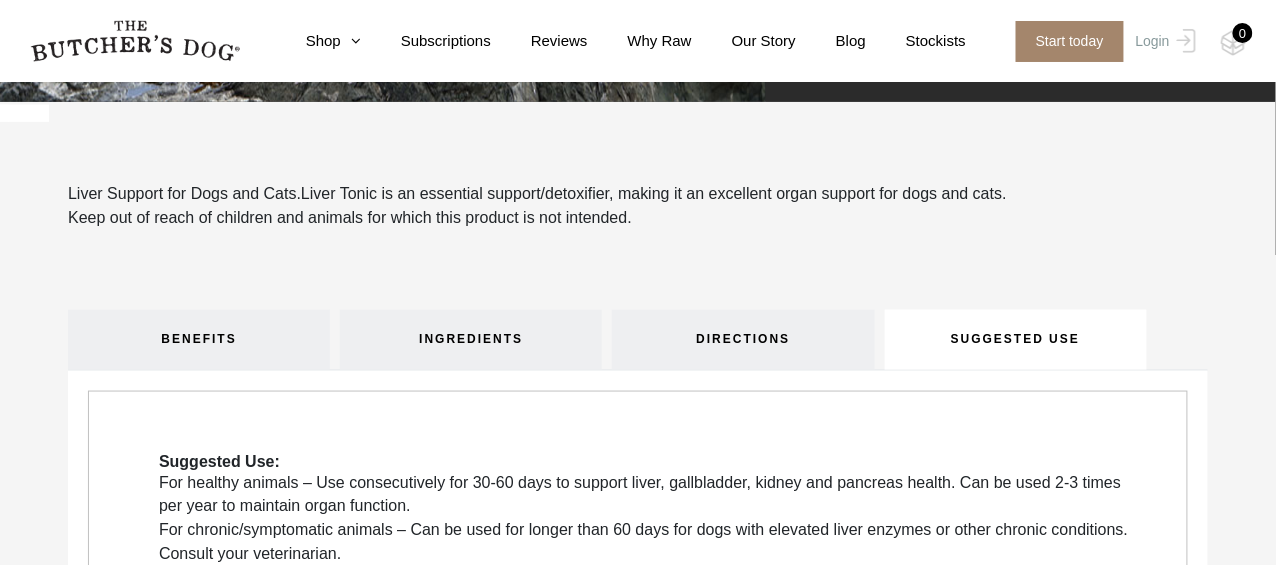 scroll, scrollTop: 504, scrollLeft: 0, axis: vertical 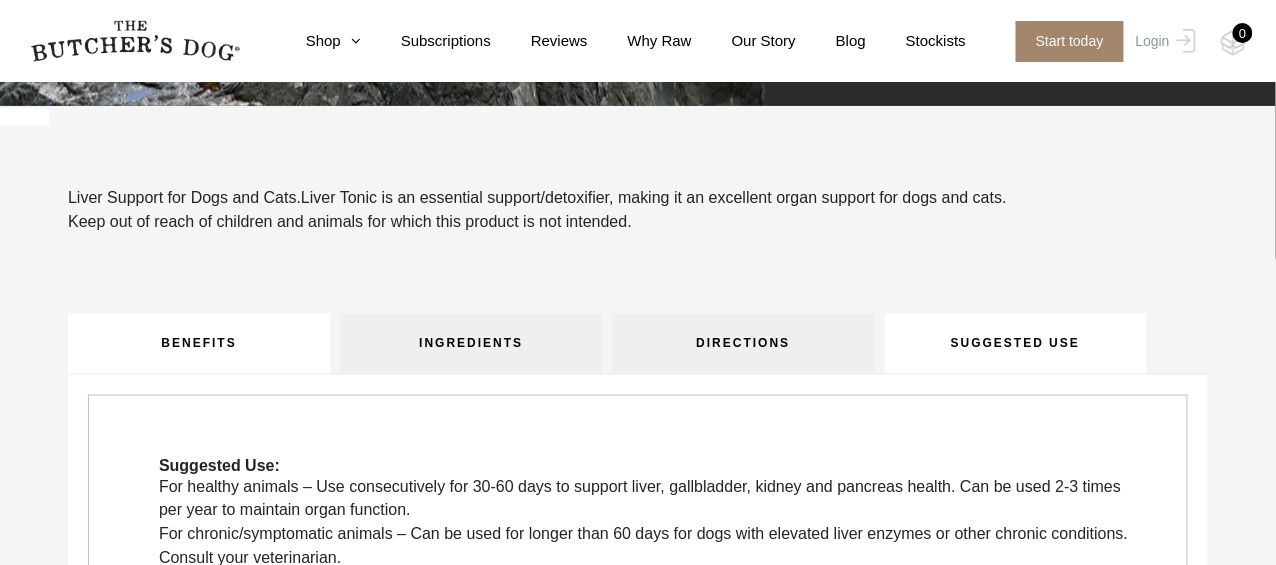 click on "BENEFITS" at bounding box center [199, 344] 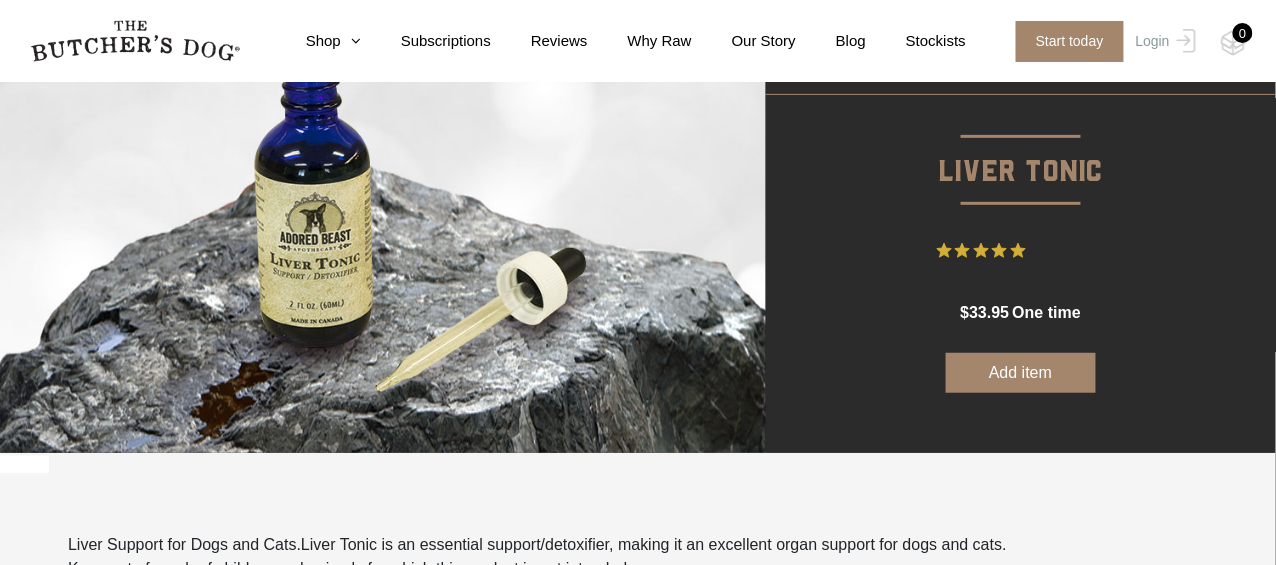 scroll, scrollTop: 155, scrollLeft: 0, axis: vertical 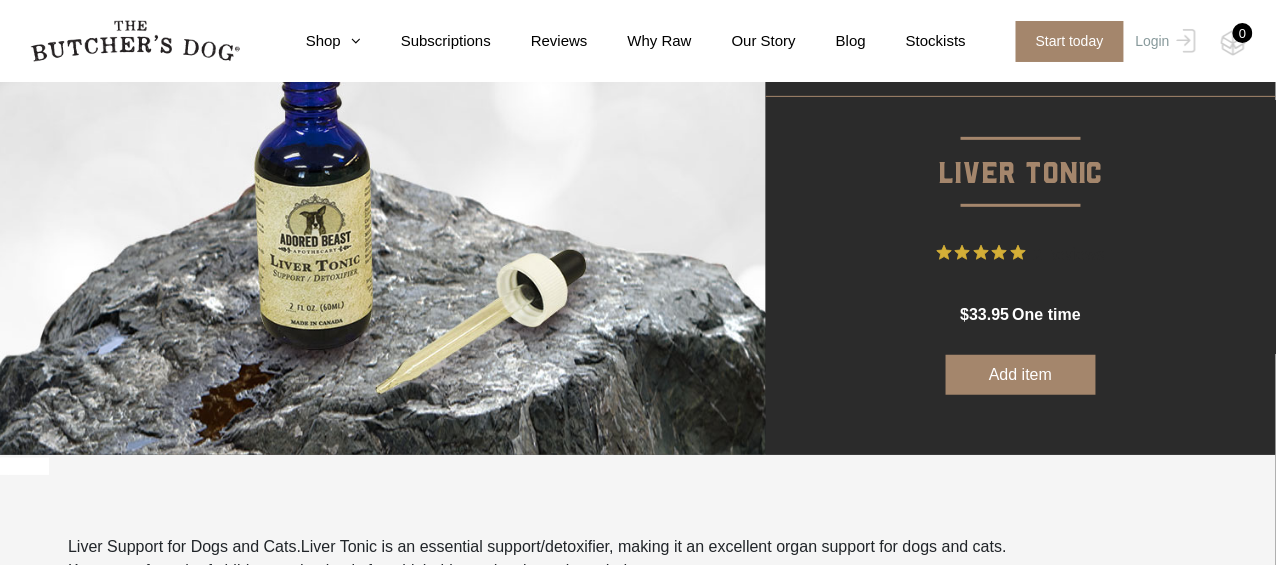 click on "Add item" at bounding box center [1021, 375] 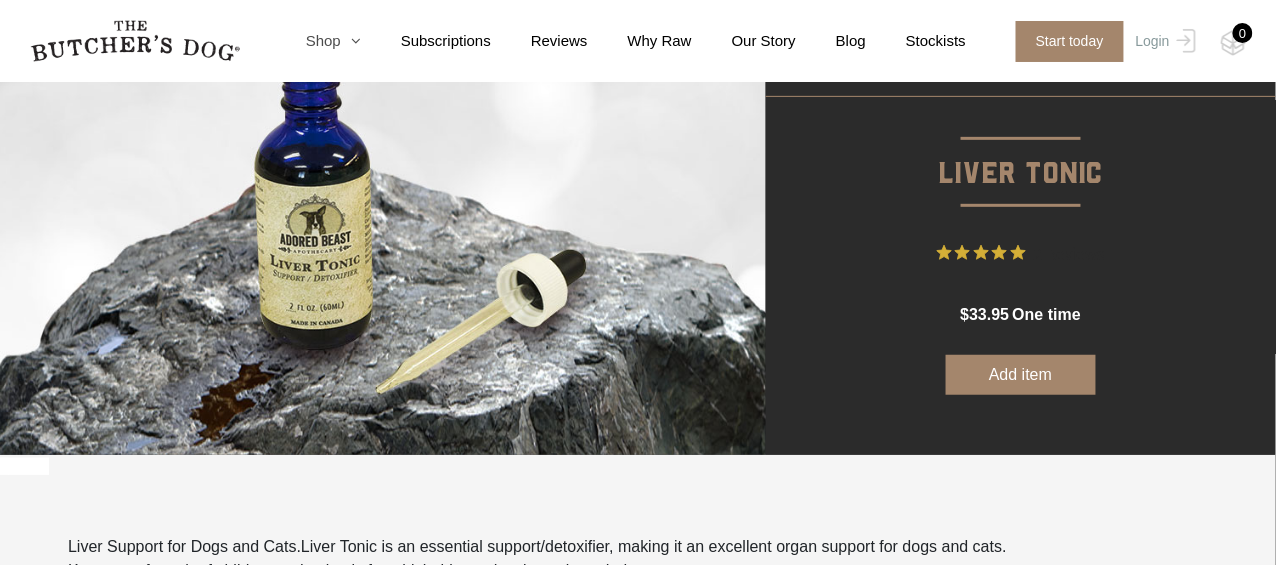 click on "Shop" at bounding box center [313, 41] 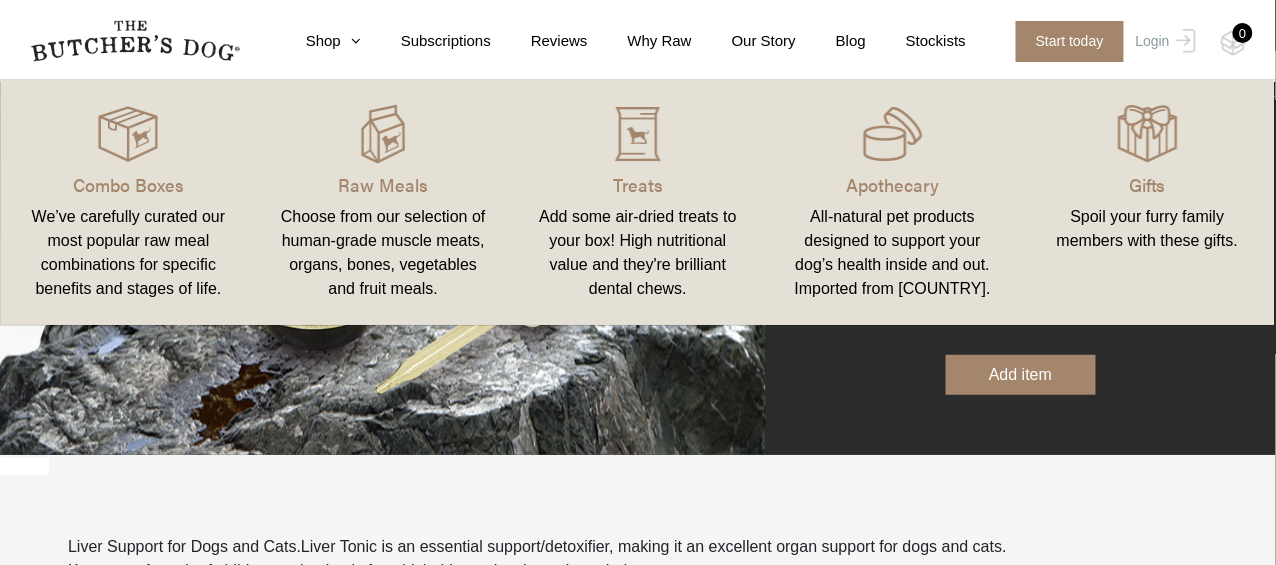 click on "Apothecary
All-natural pet products designed to support your dog’s
health inside and out. Imported from Canada." at bounding box center (892, 202) 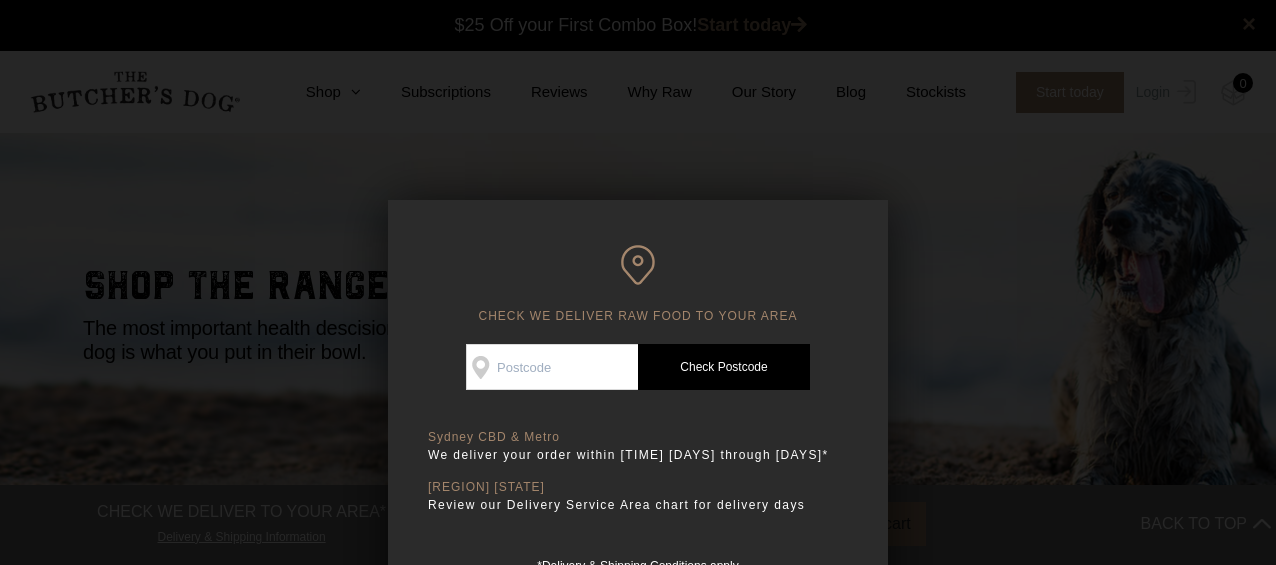 scroll, scrollTop: 0, scrollLeft: 0, axis: both 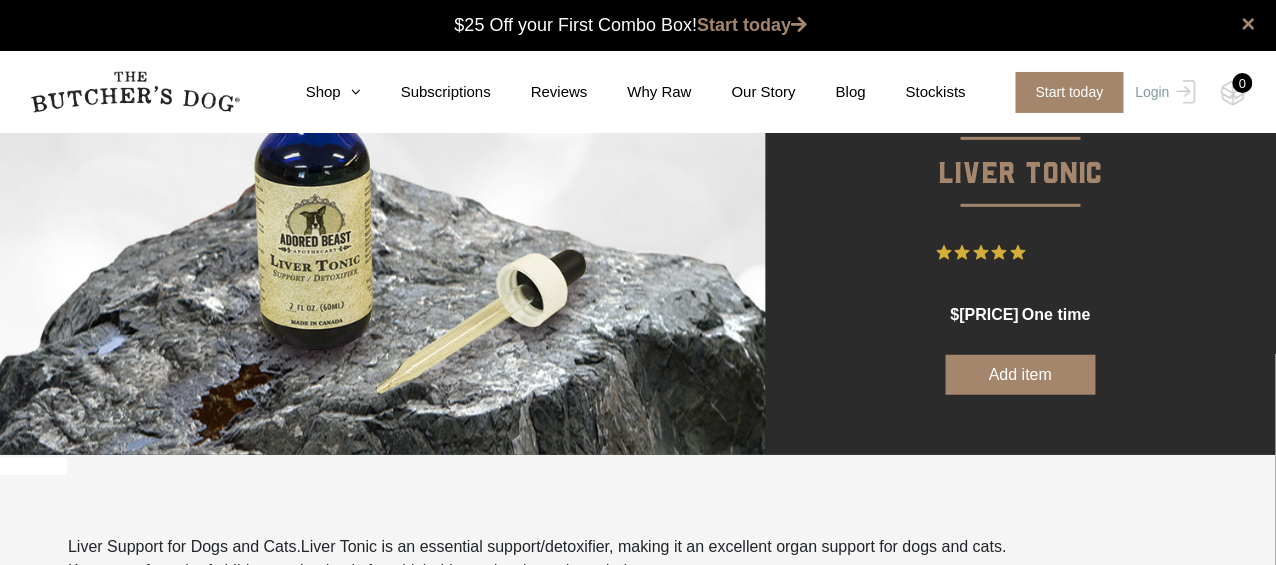 click on "Add item" at bounding box center [1021, 375] 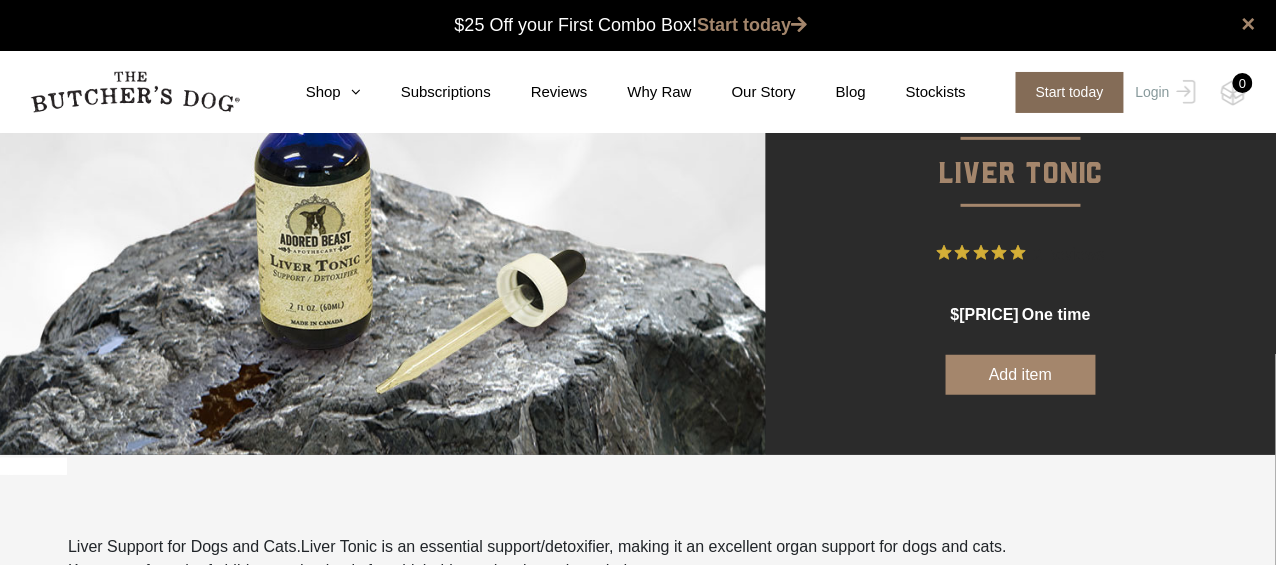 click on "Start
today" at bounding box center [1070, 92] 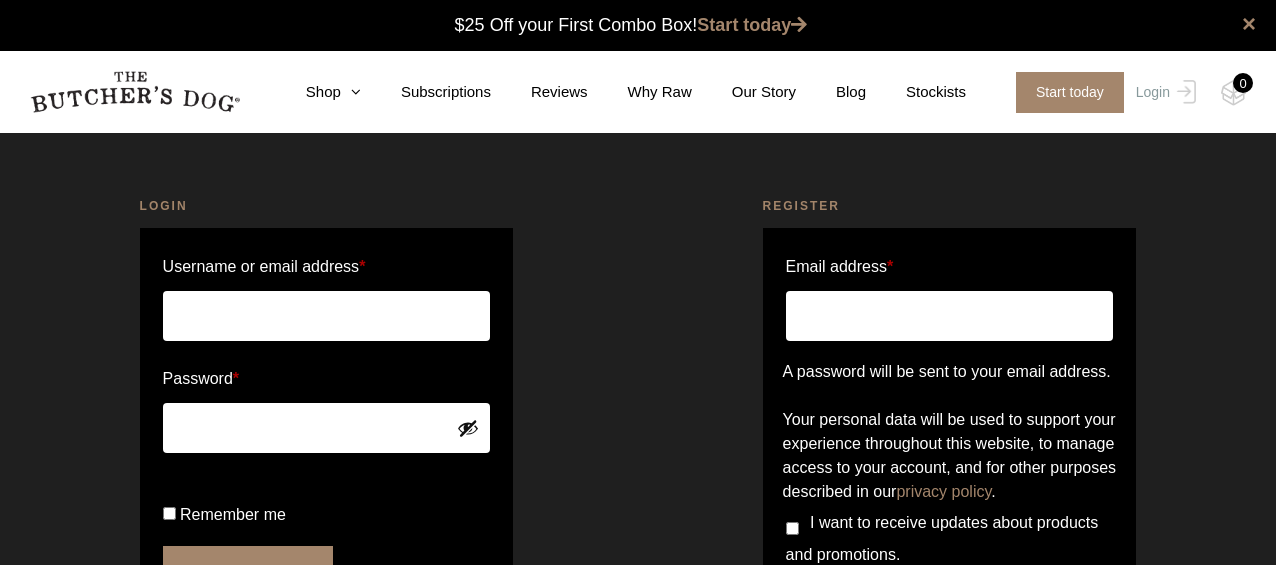scroll, scrollTop: 0, scrollLeft: 0, axis: both 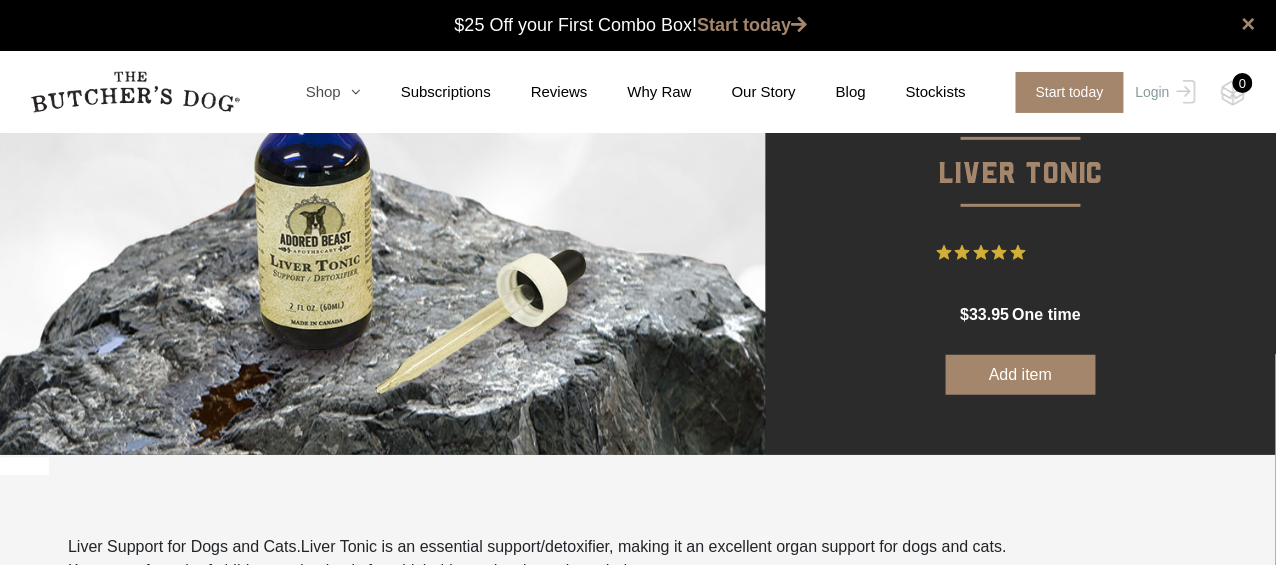 click at bounding box center [351, 91] 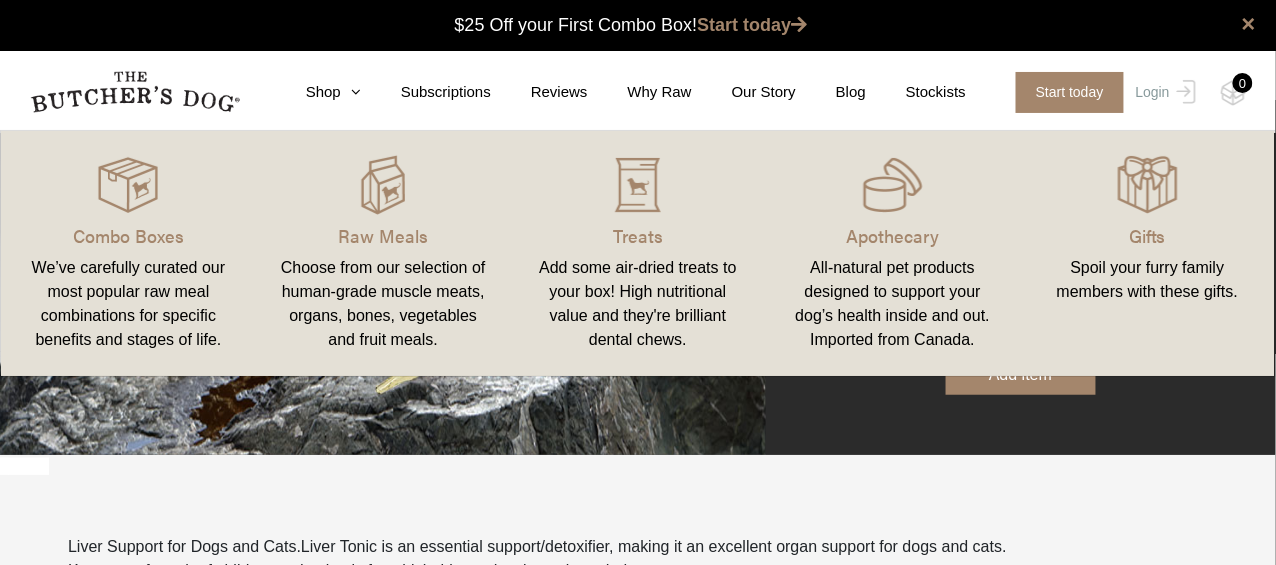 click on "Add some air-dried treats to your box! High nutritional
value and they're brilliant dental chews." at bounding box center [638, 304] 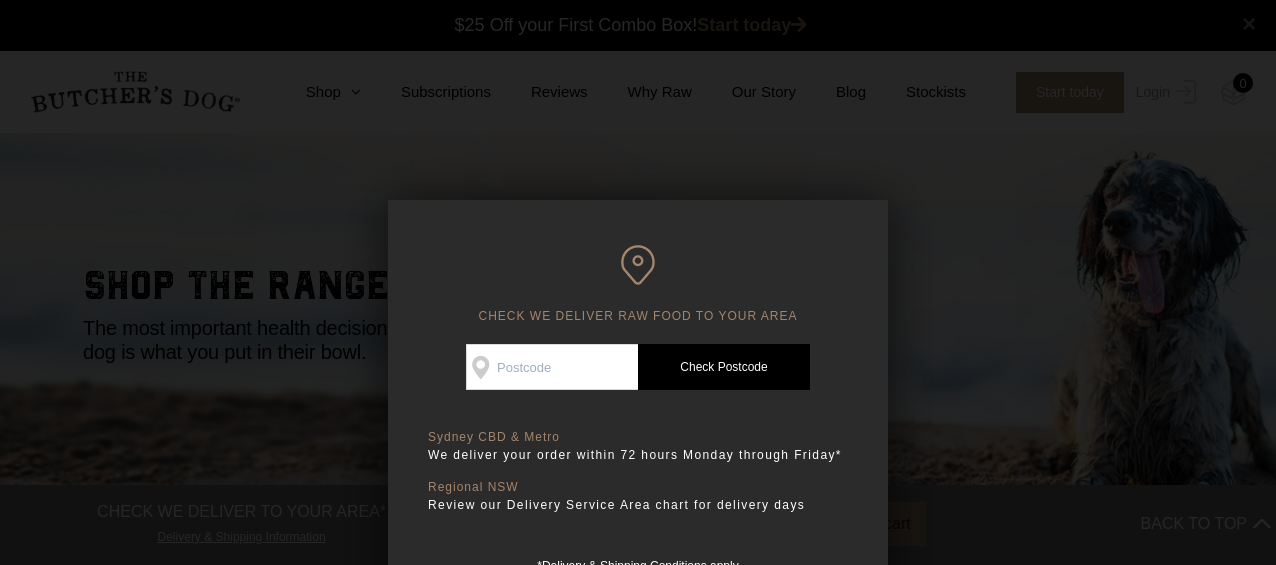 scroll, scrollTop: 0, scrollLeft: 0, axis: both 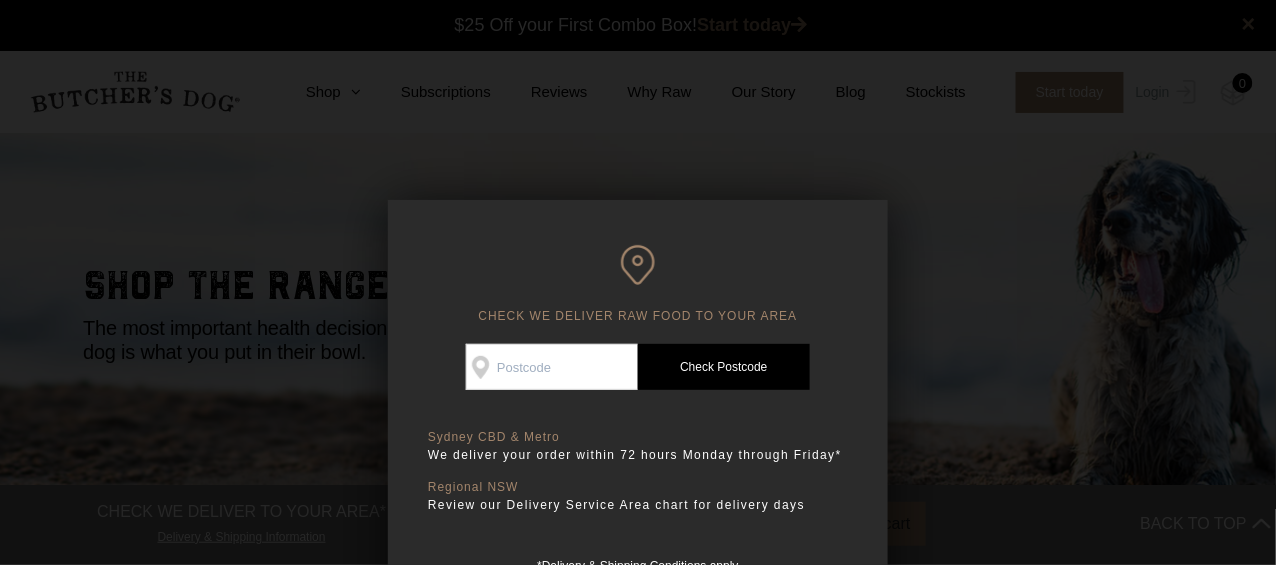 click on "Check Availability At" at bounding box center [552, 367] 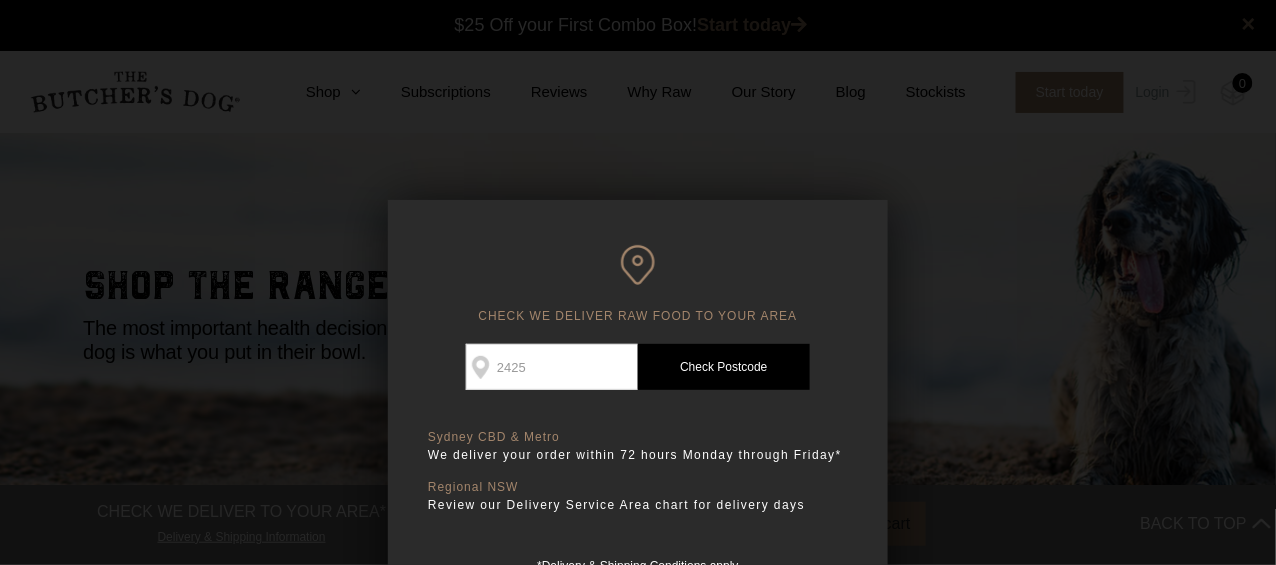 type on "2425" 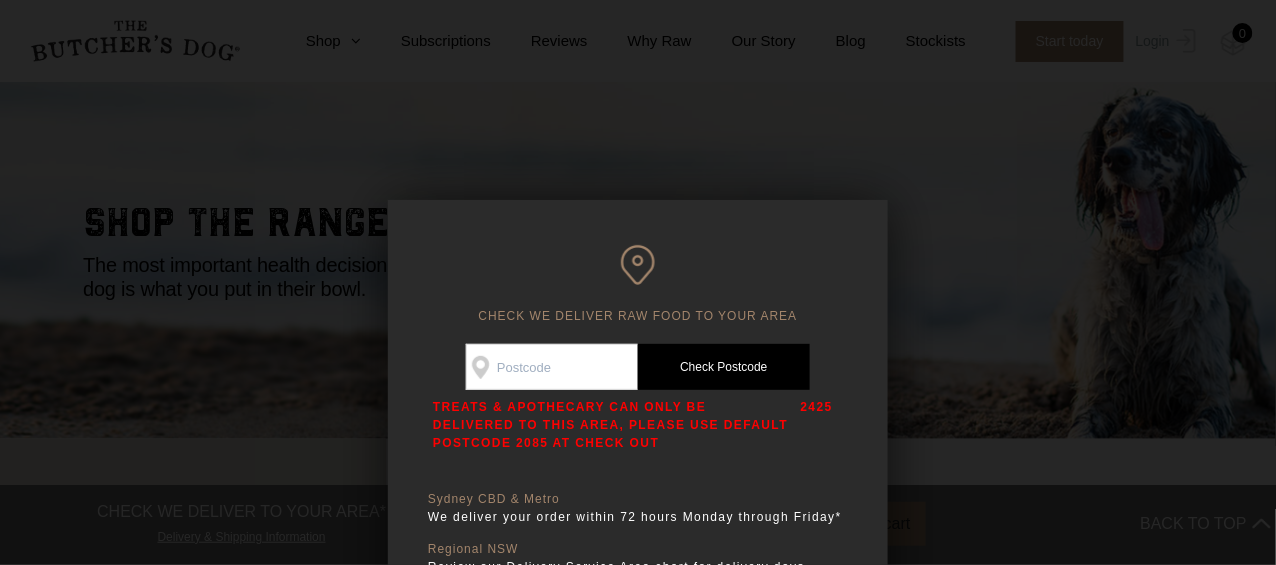 scroll, scrollTop: 59, scrollLeft: 0, axis: vertical 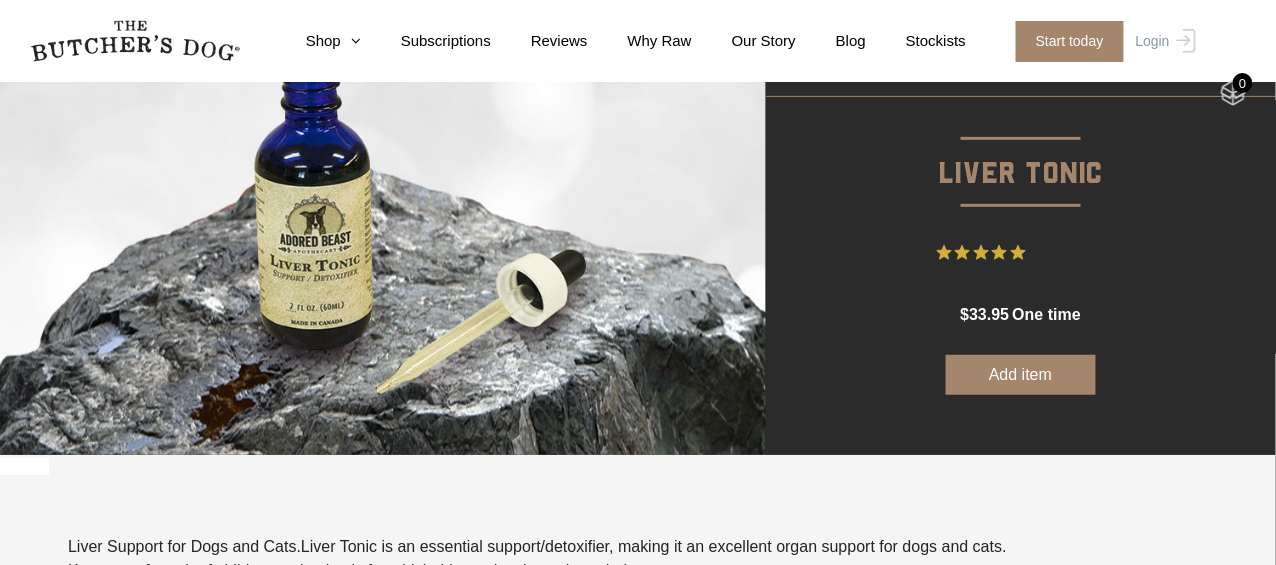 click on "Add item" at bounding box center (1021, 375) 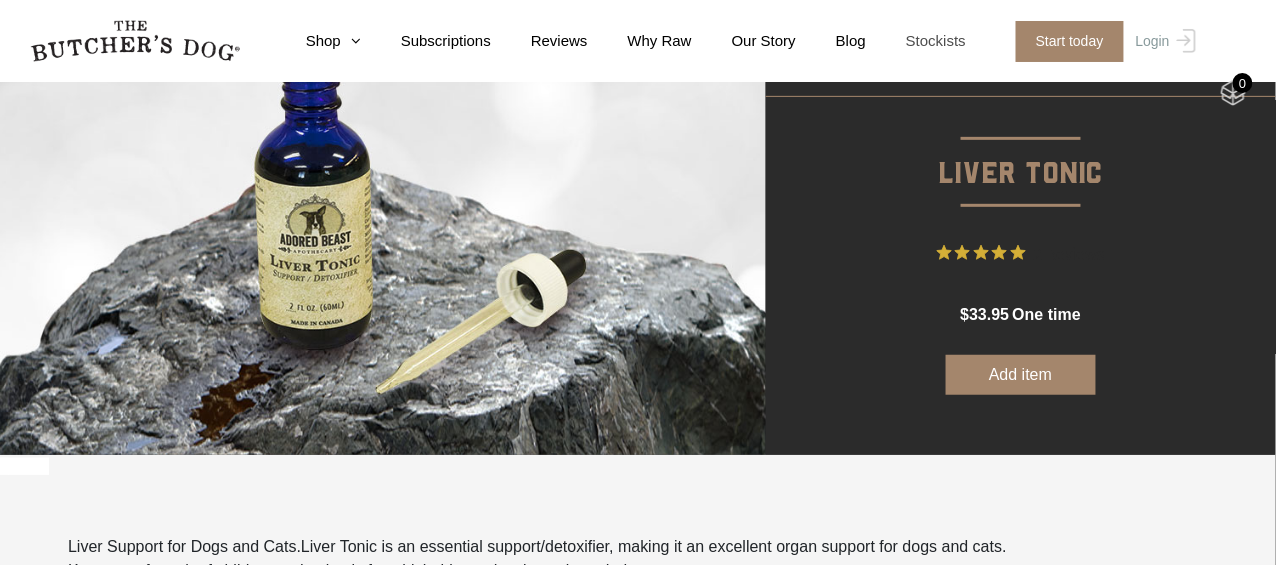click on "Stockists" at bounding box center (916, 41) 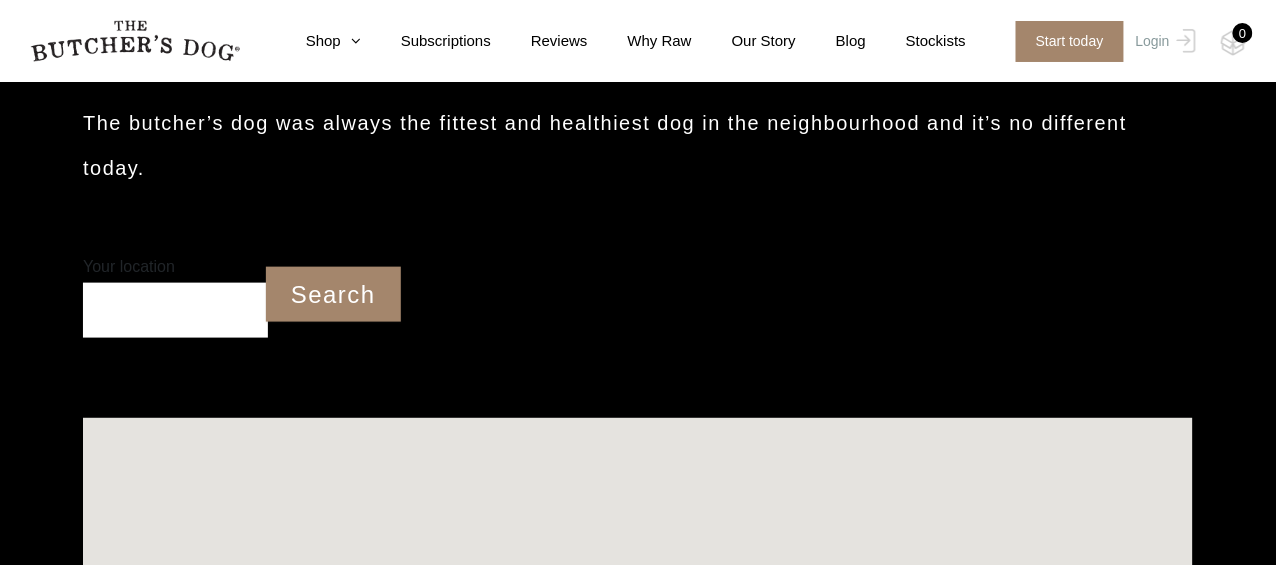 scroll, scrollTop: 0, scrollLeft: 0, axis: both 